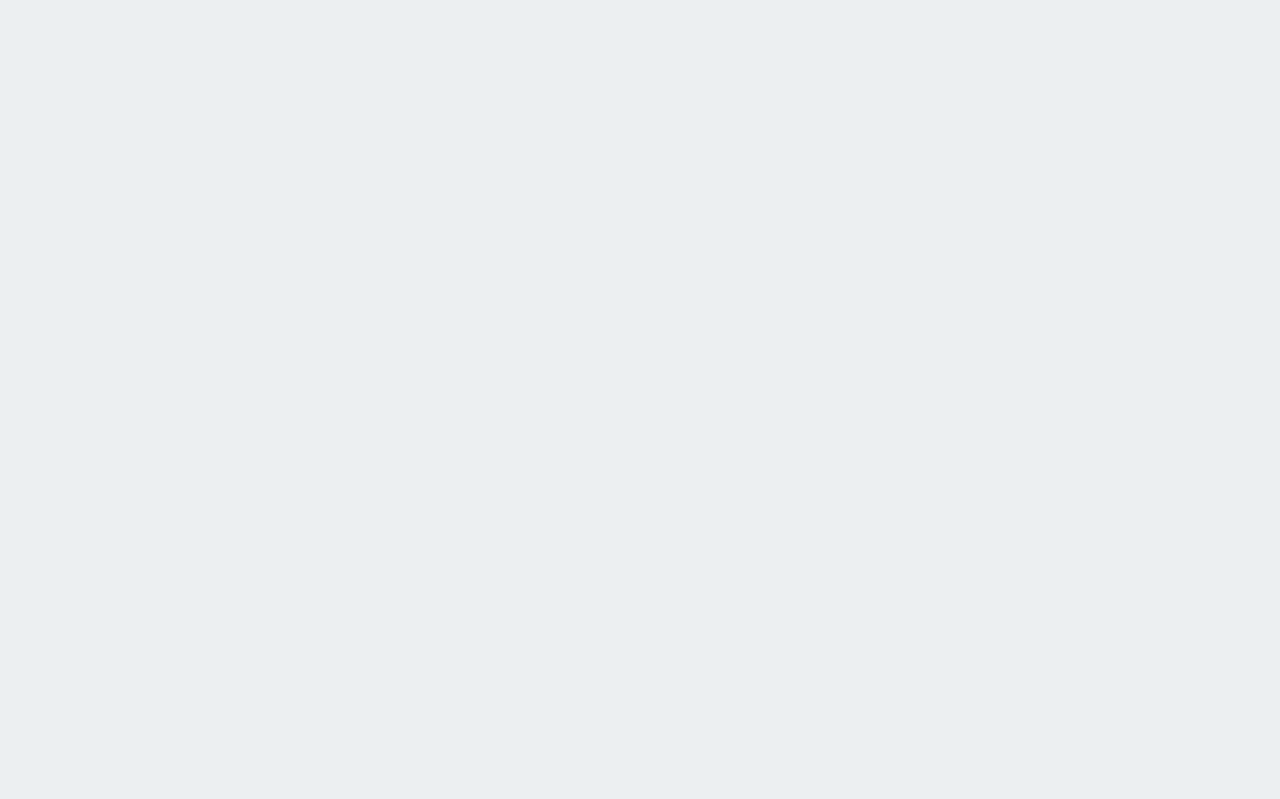 scroll, scrollTop: 0, scrollLeft: 0, axis: both 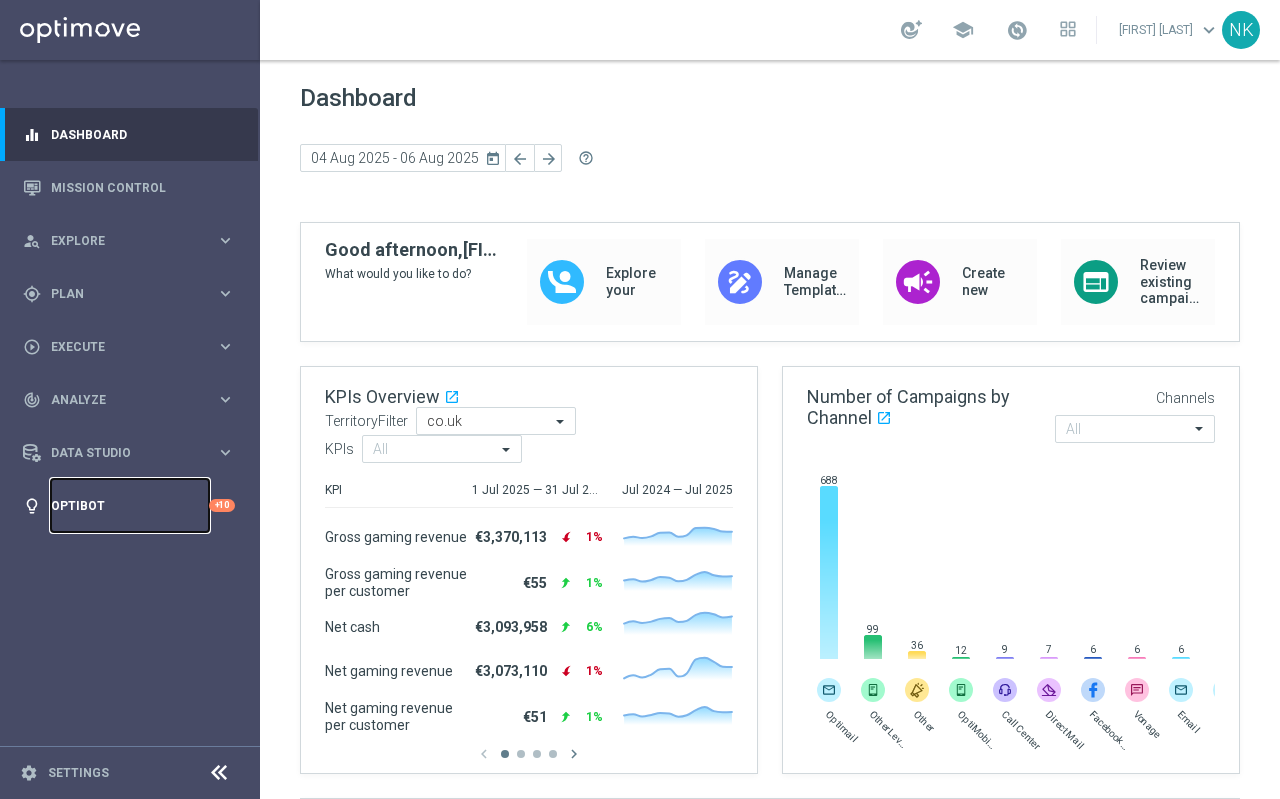 click on "Optibot" at bounding box center (130, 505) 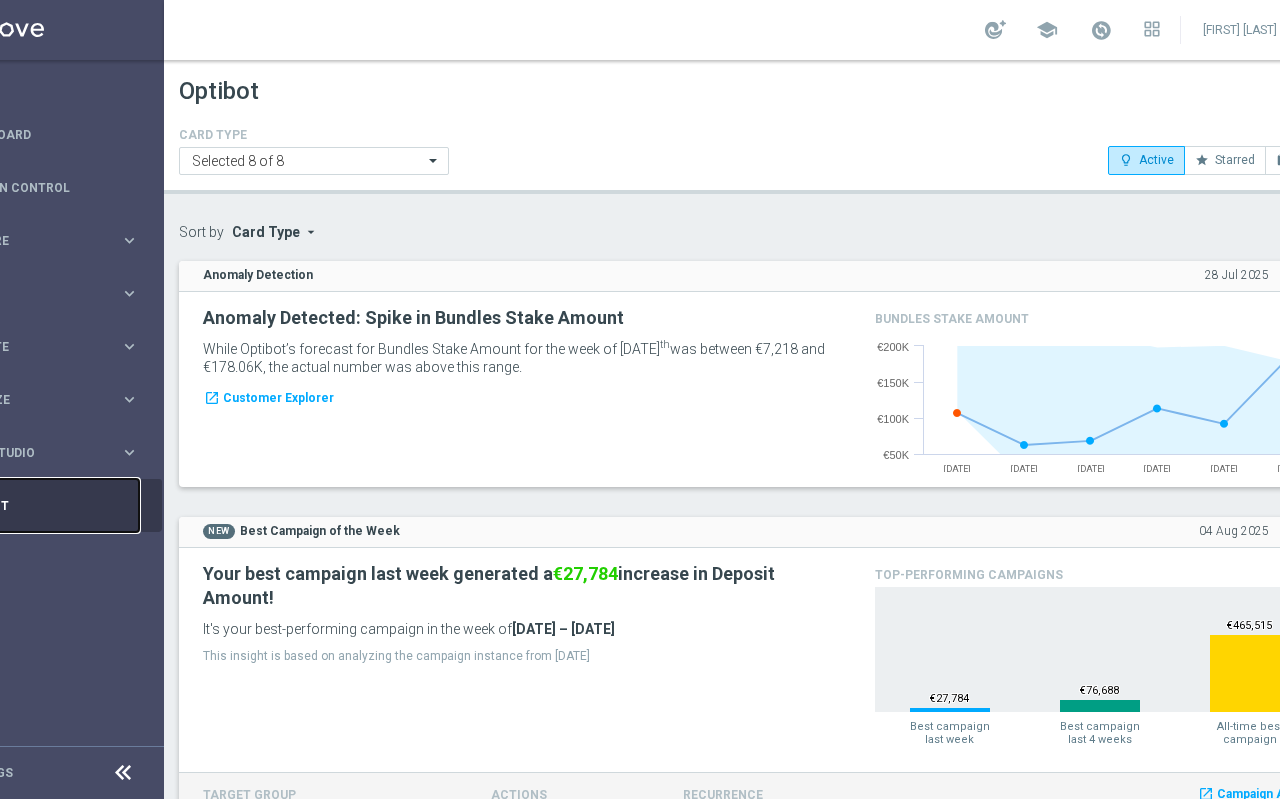 scroll, scrollTop: 0, scrollLeft: 0, axis: both 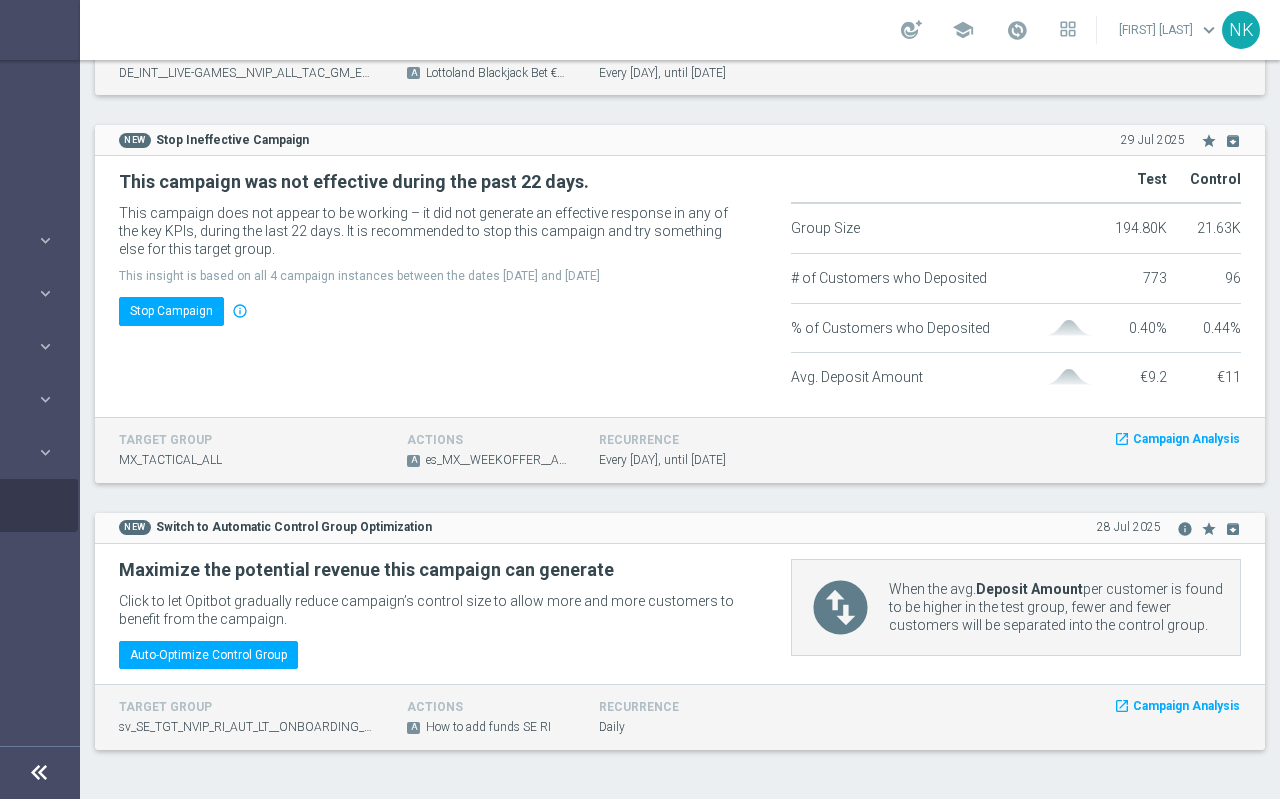 click on "keyboard_arrow_down" at bounding box center [1209, 30] 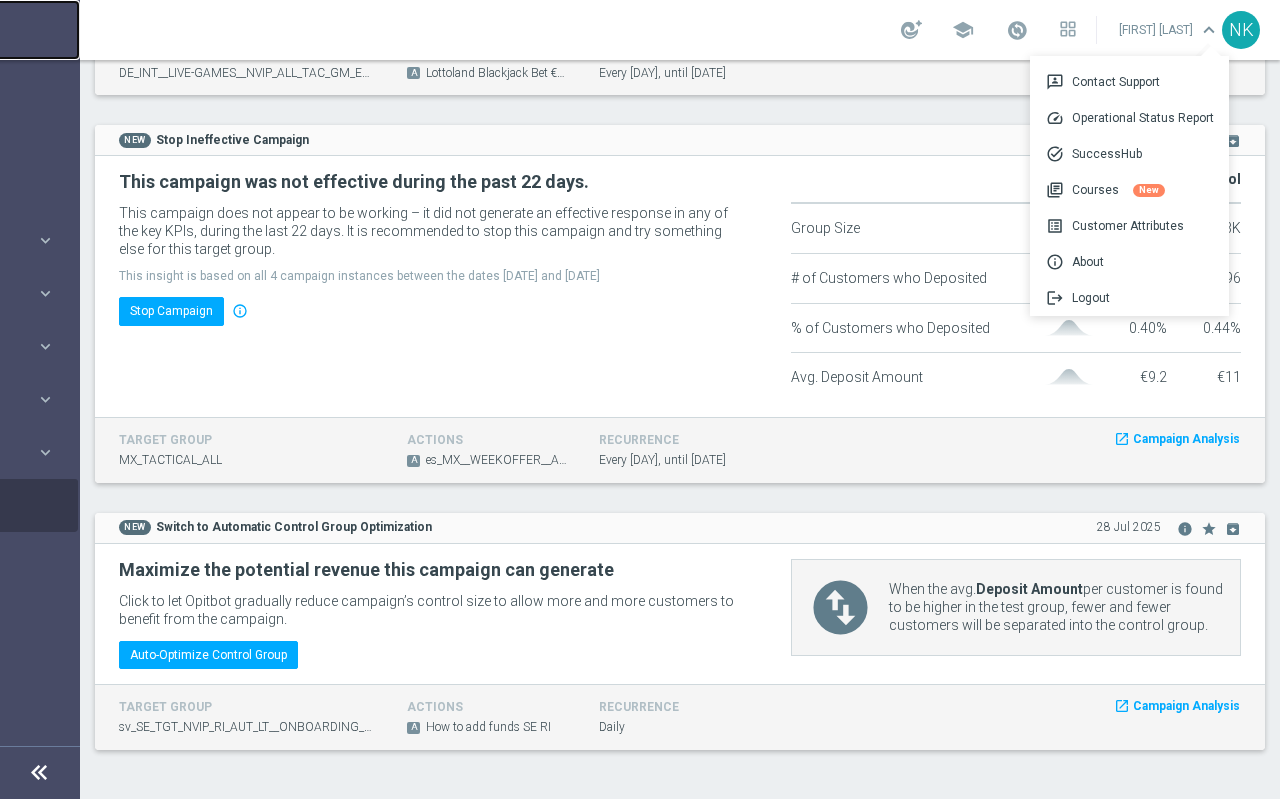 click at bounding box center [-50, 30] 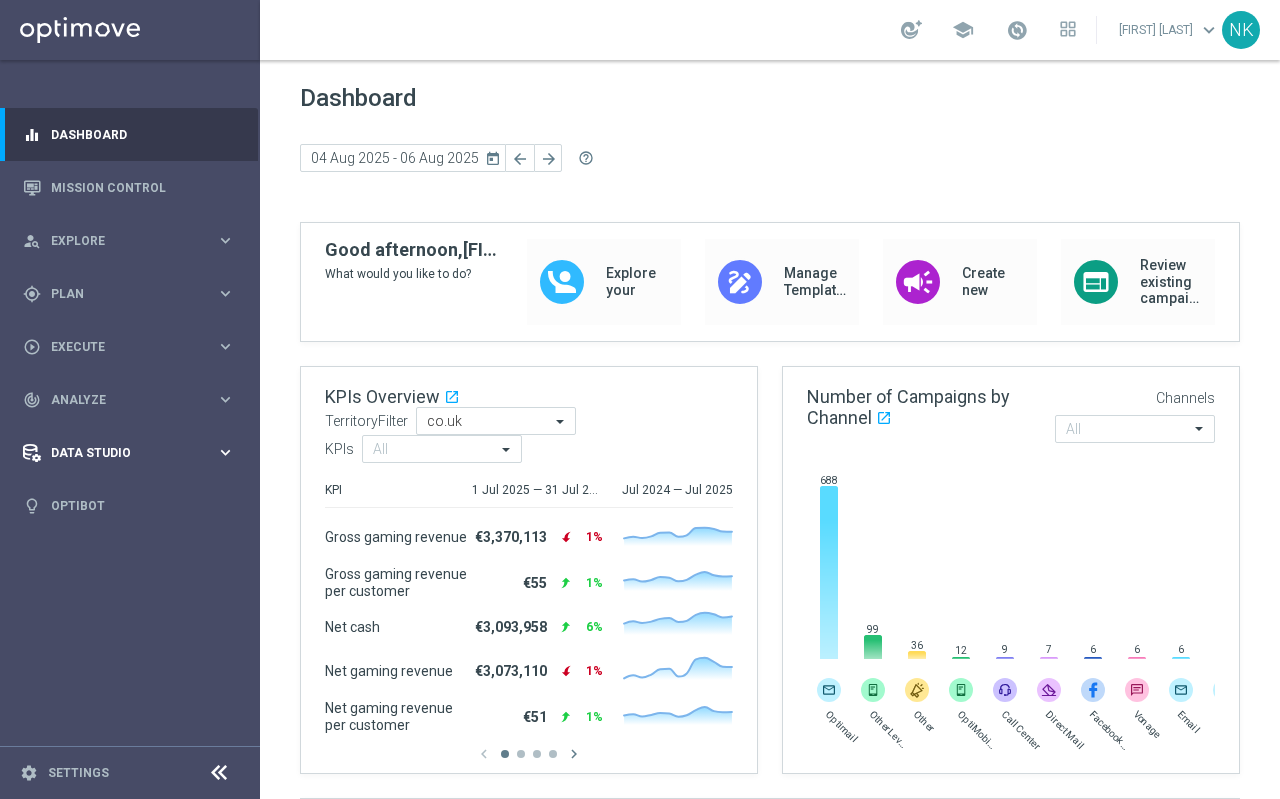click on "Data Studio" at bounding box center (133, 453) 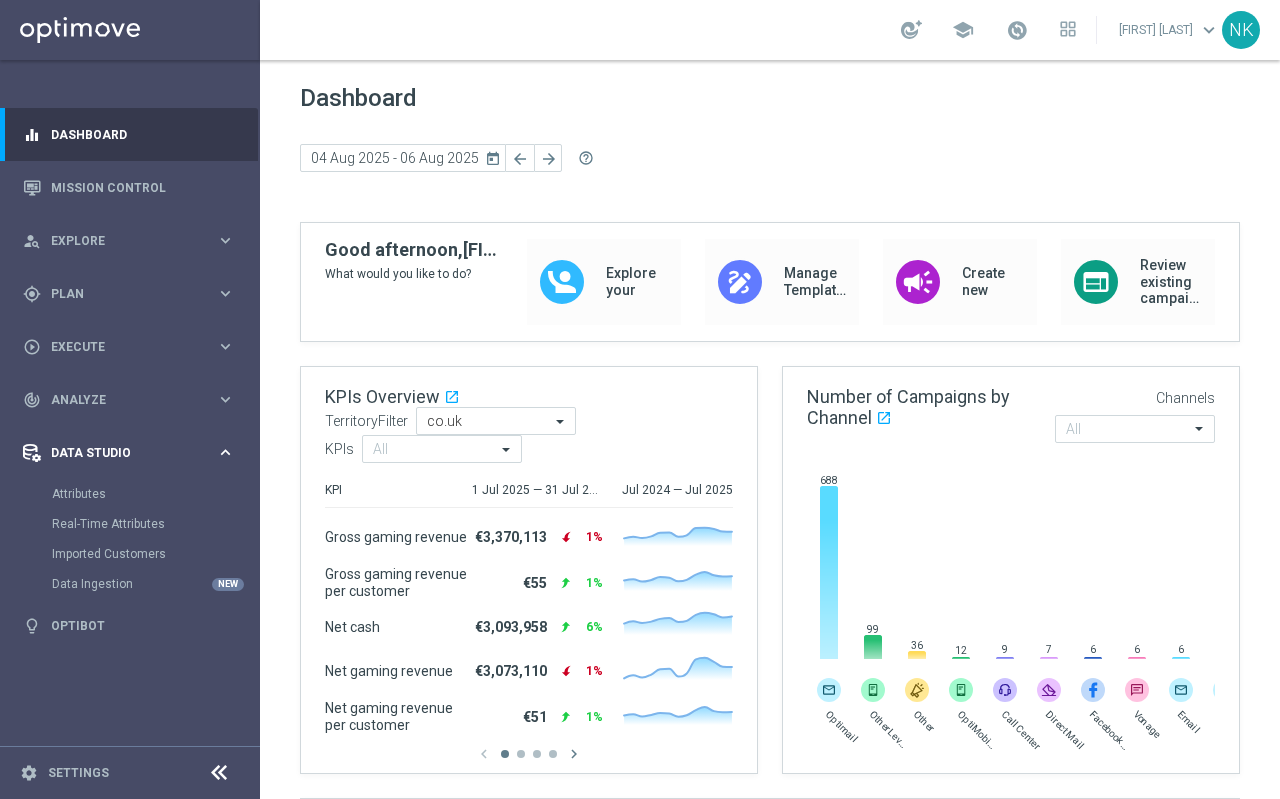 click on "Data Studio" at bounding box center [133, 453] 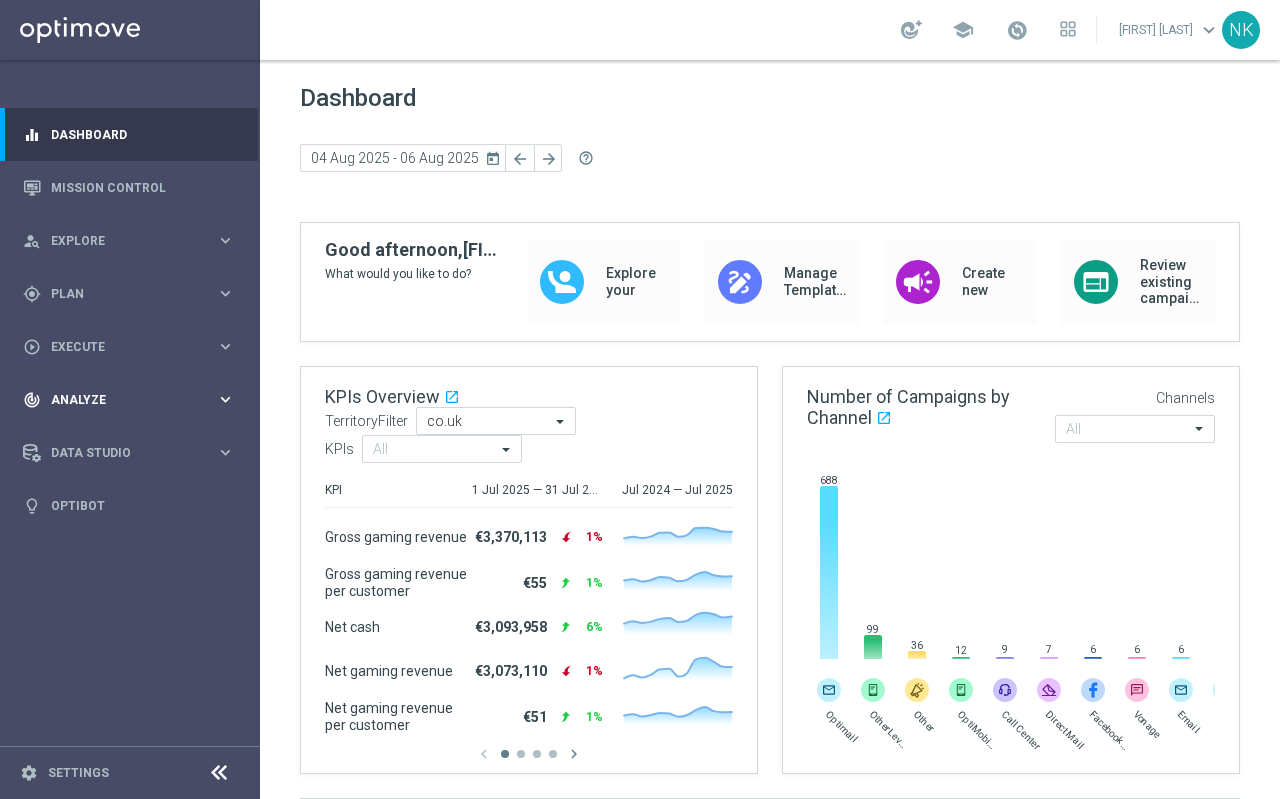 click on "Analyze" at bounding box center (133, 400) 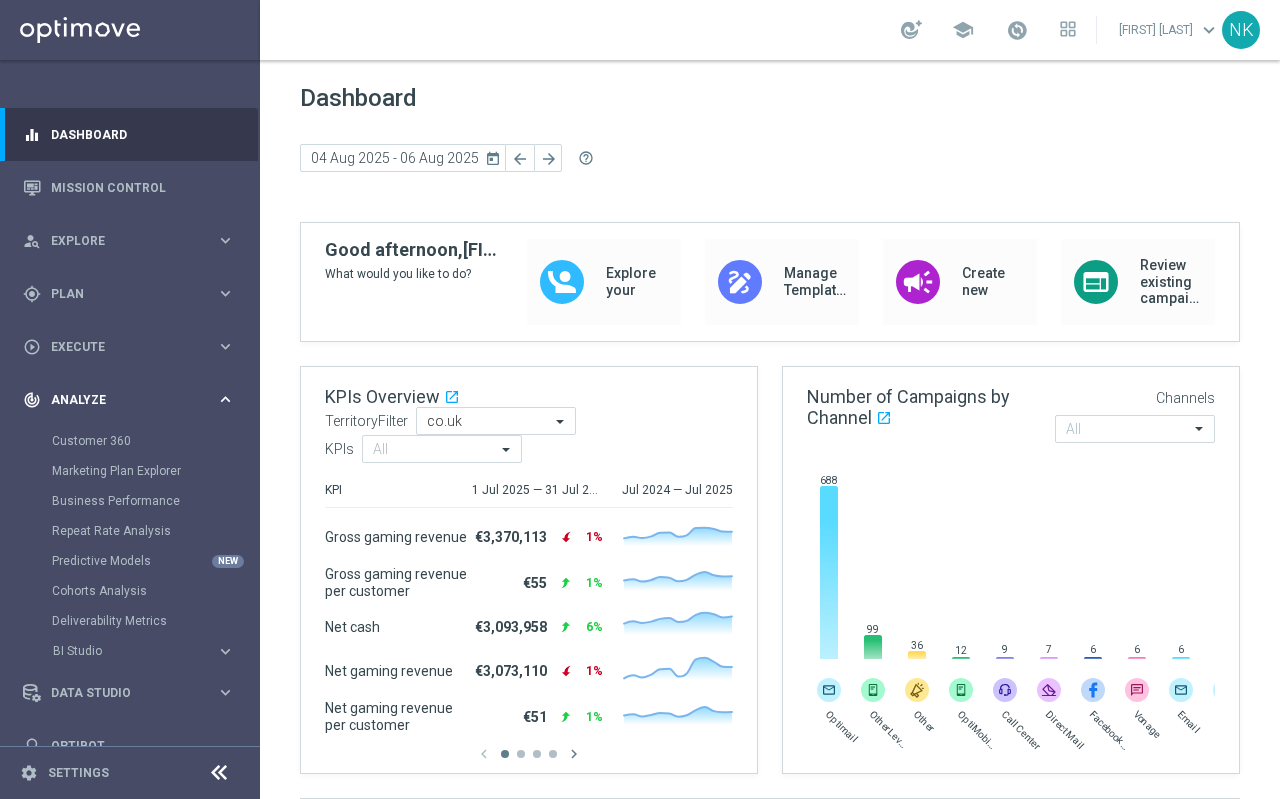 click on "Analyze" at bounding box center (133, 400) 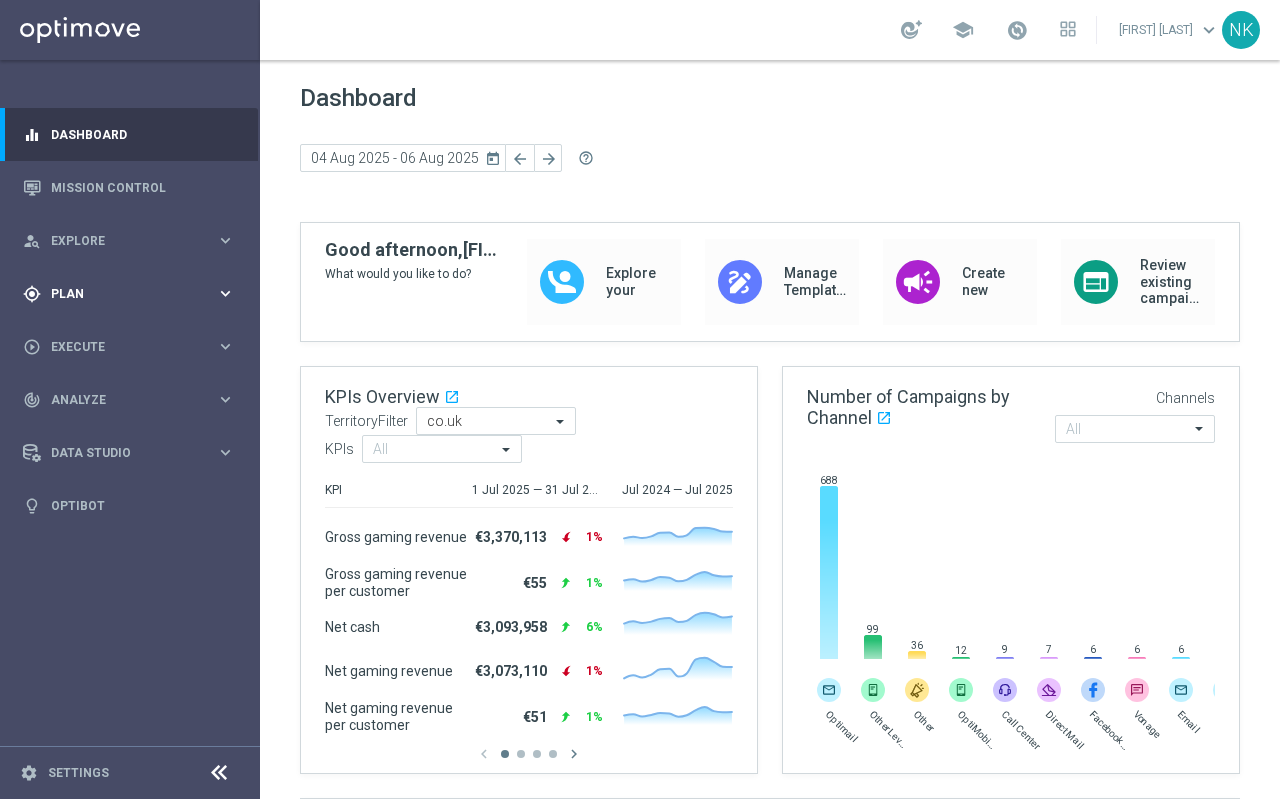 click on "Plan" at bounding box center [133, 294] 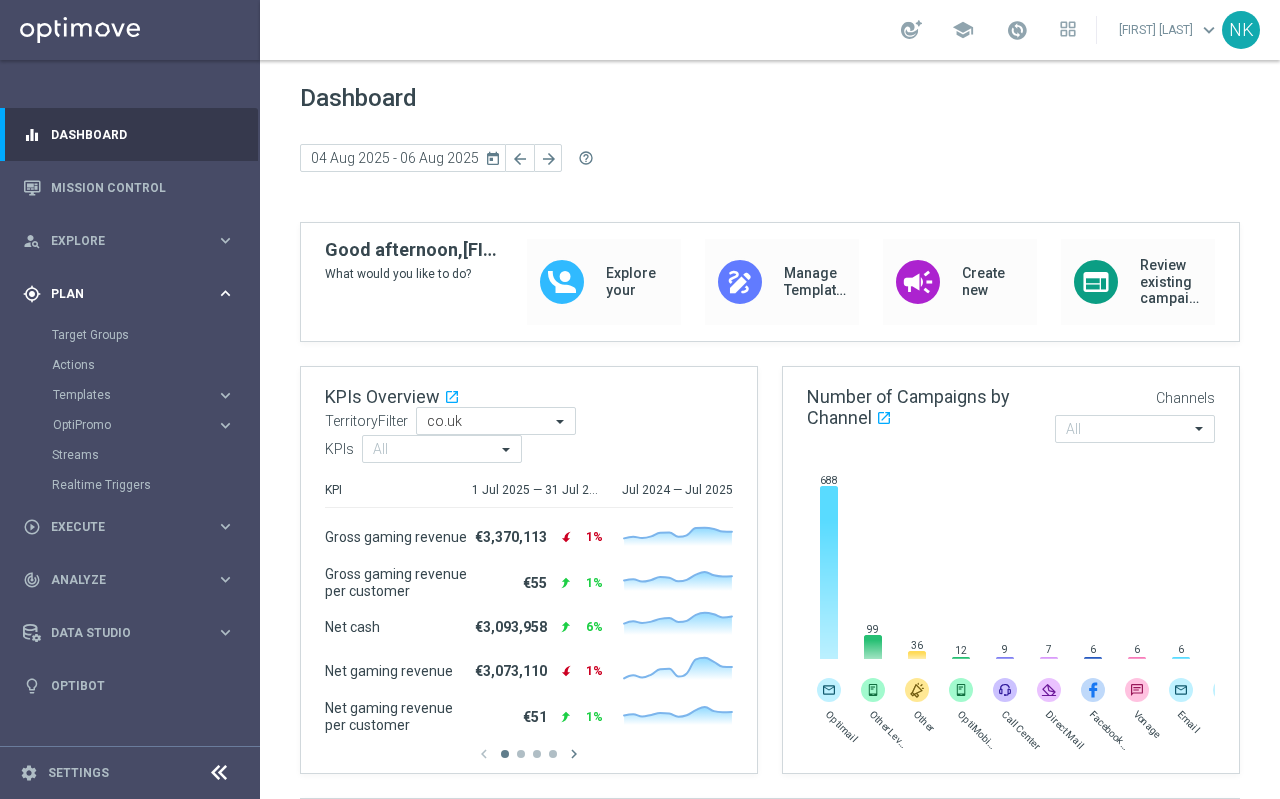 click on "Plan" at bounding box center [133, 294] 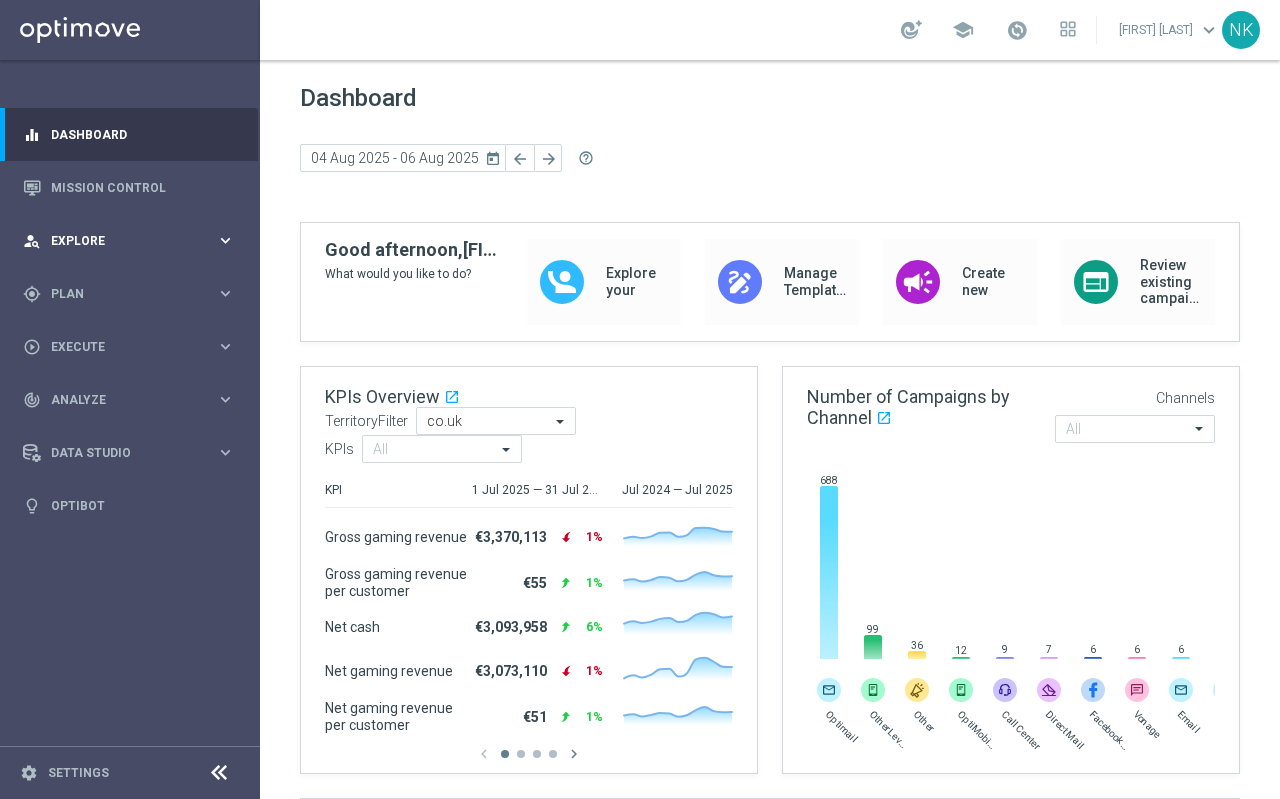 click on "Explore" at bounding box center (133, 241) 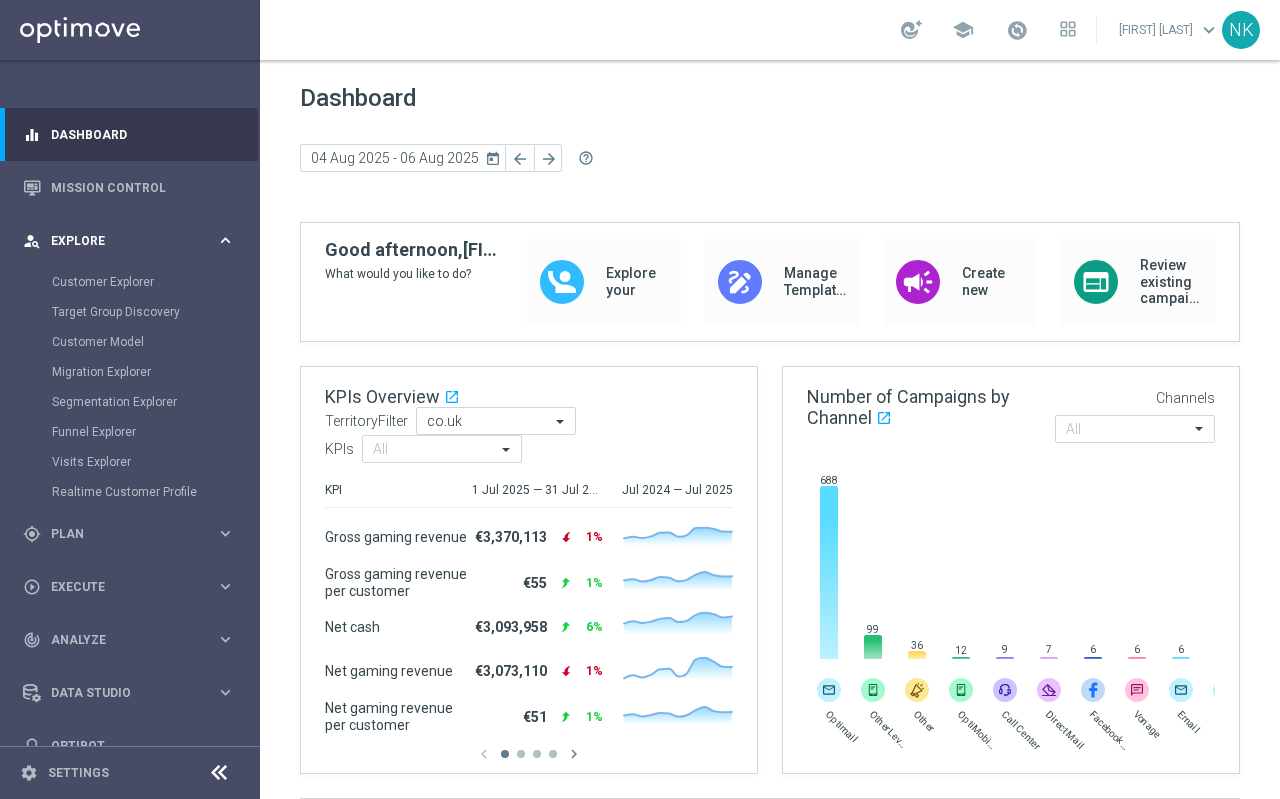 click on "Explore" at bounding box center [133, 241] 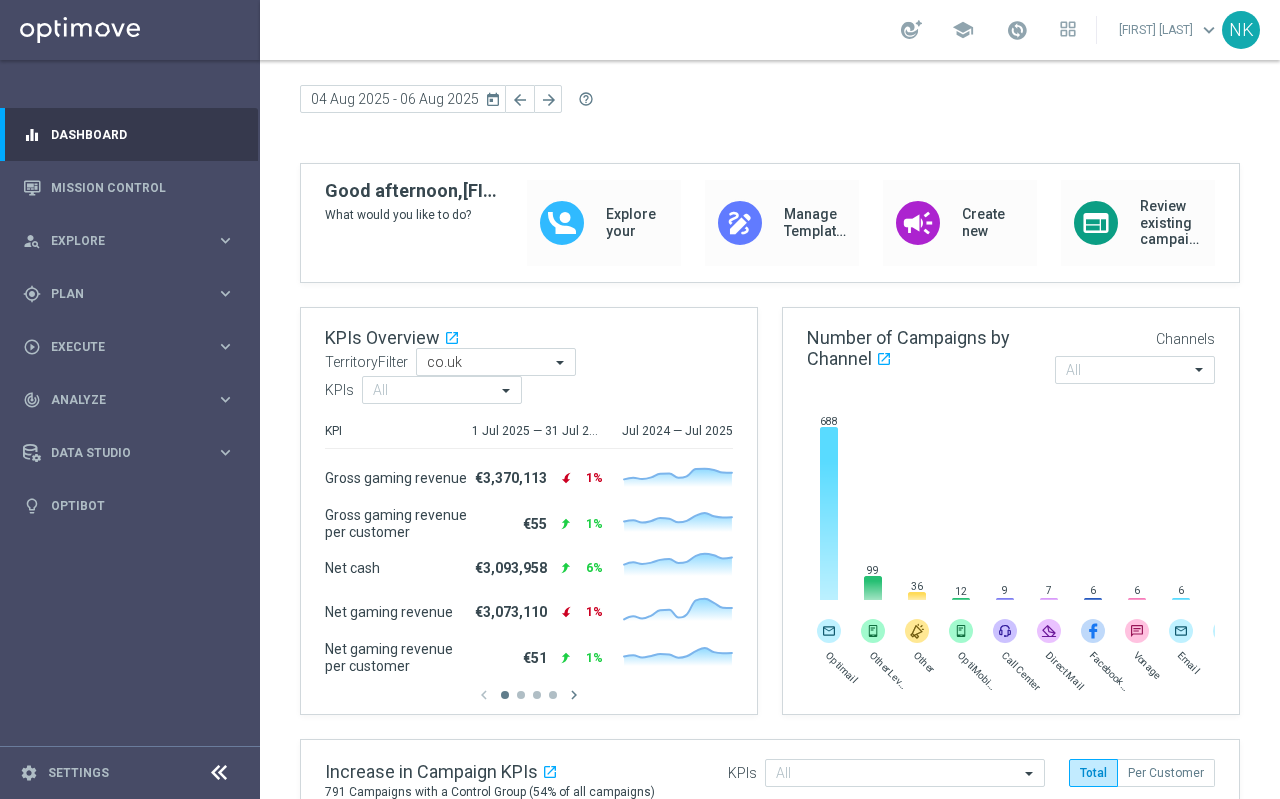 scroll, scrollTop: 0, scrollLeft: 0, axis: both 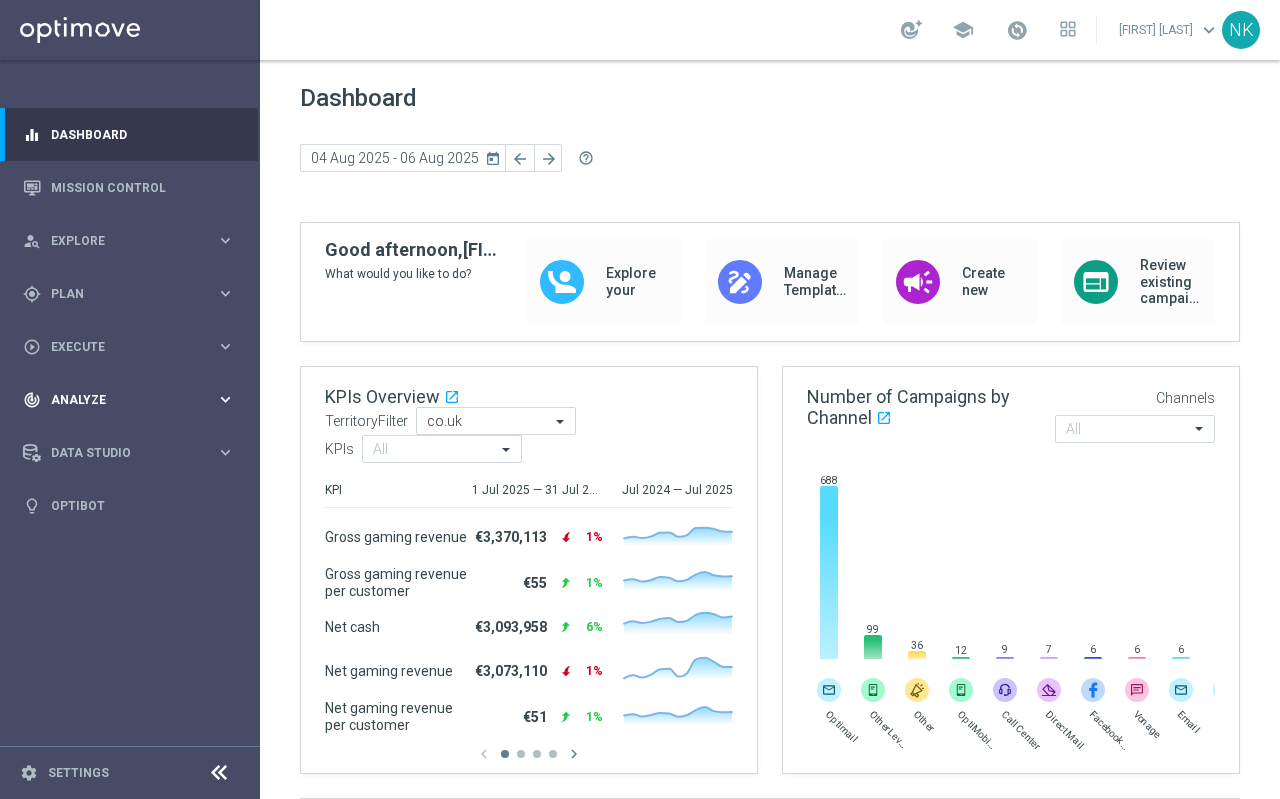 click on "track_changes
Analyze" at bounding box center (119, 400) 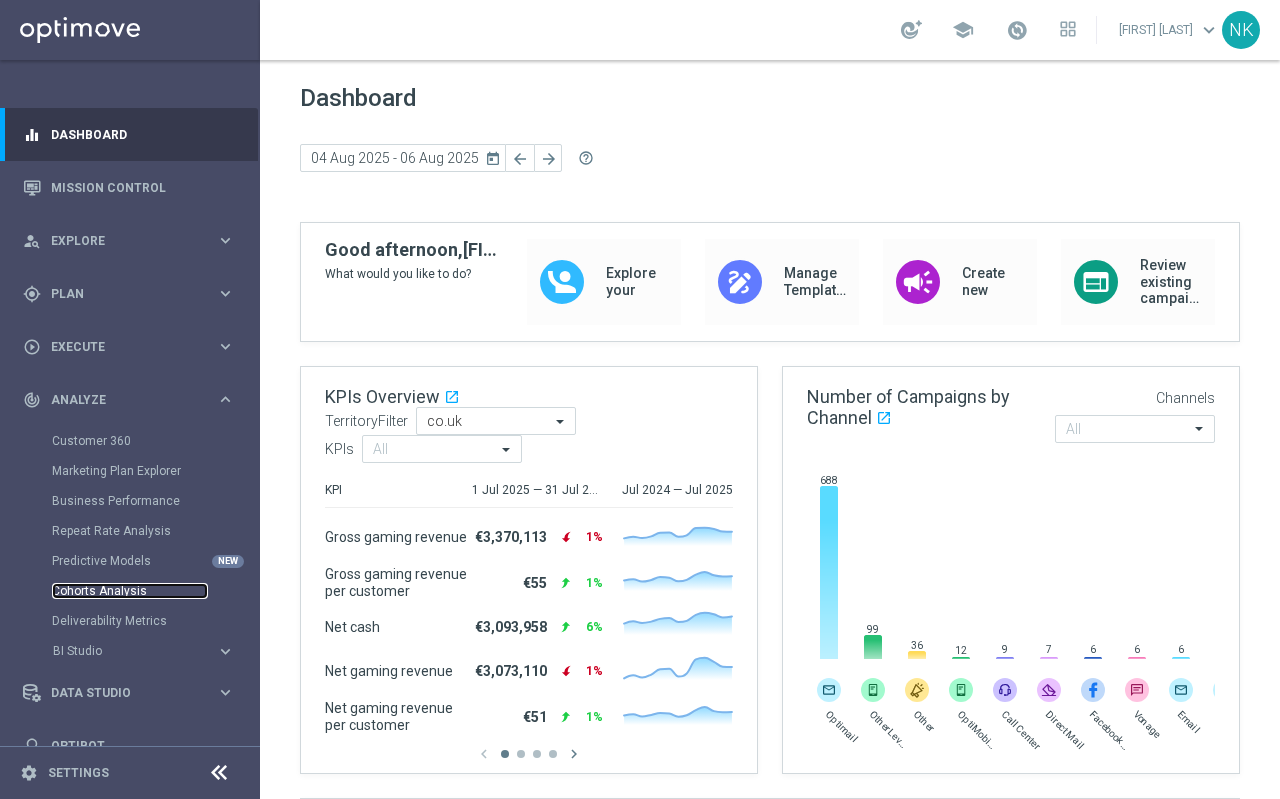 click on "Cohorts Analysis" at bounding box center [130, 591] 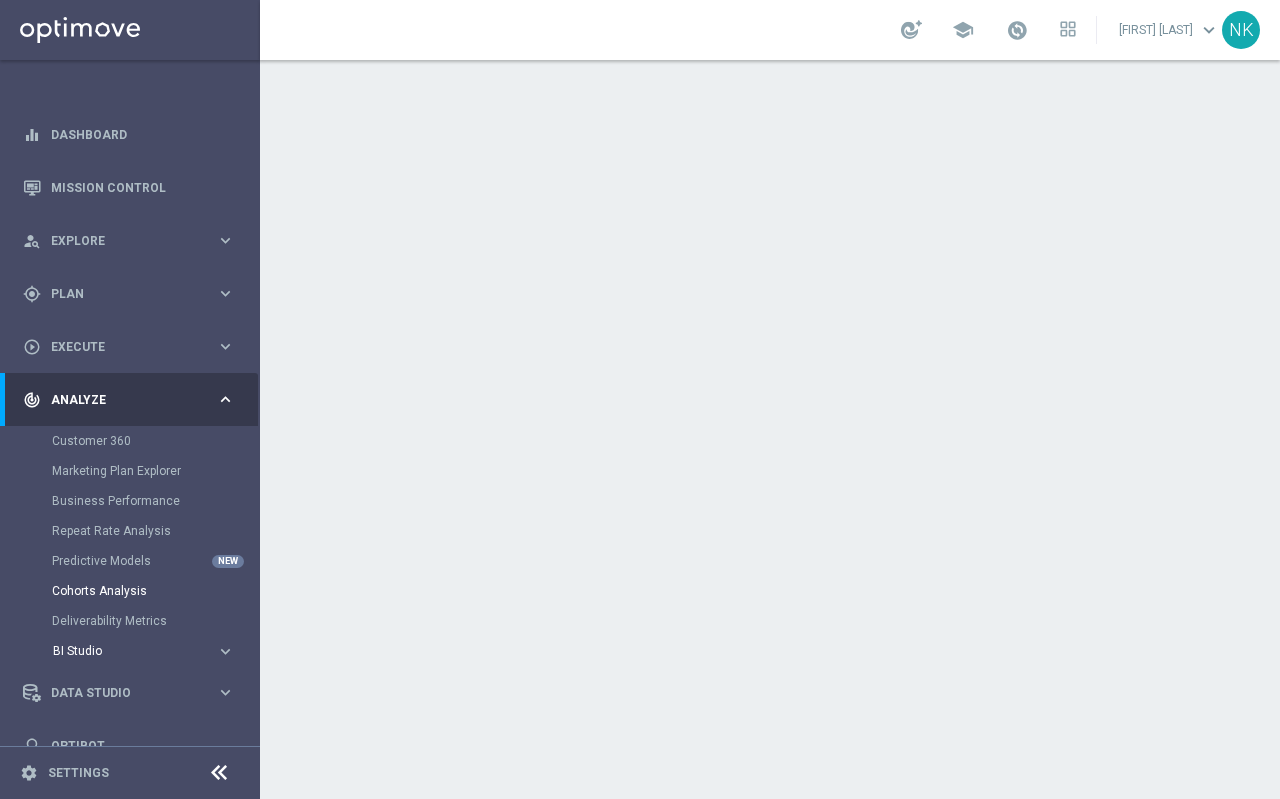 click on "BI Studio" at bounding box center (124, 651) 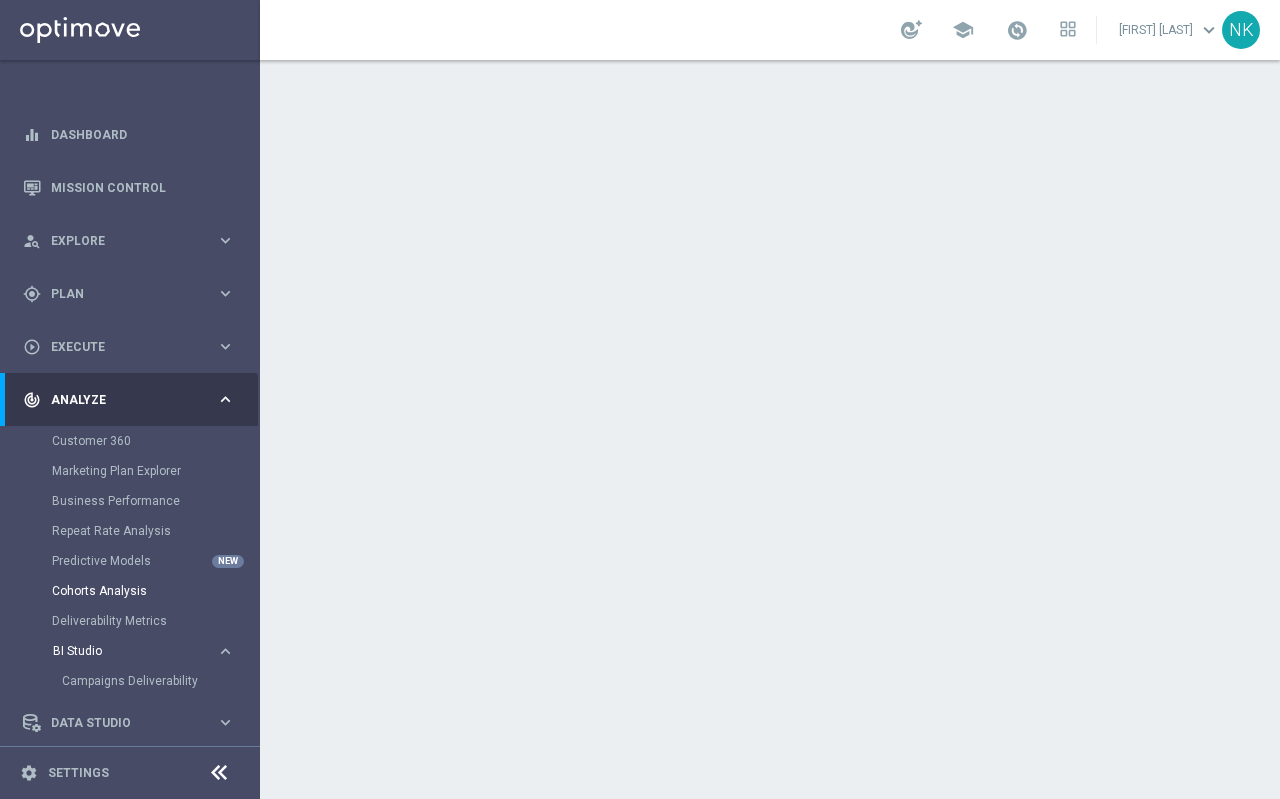 scroll, scrollTop: 61, scrollLeft: 0, axis: vertical 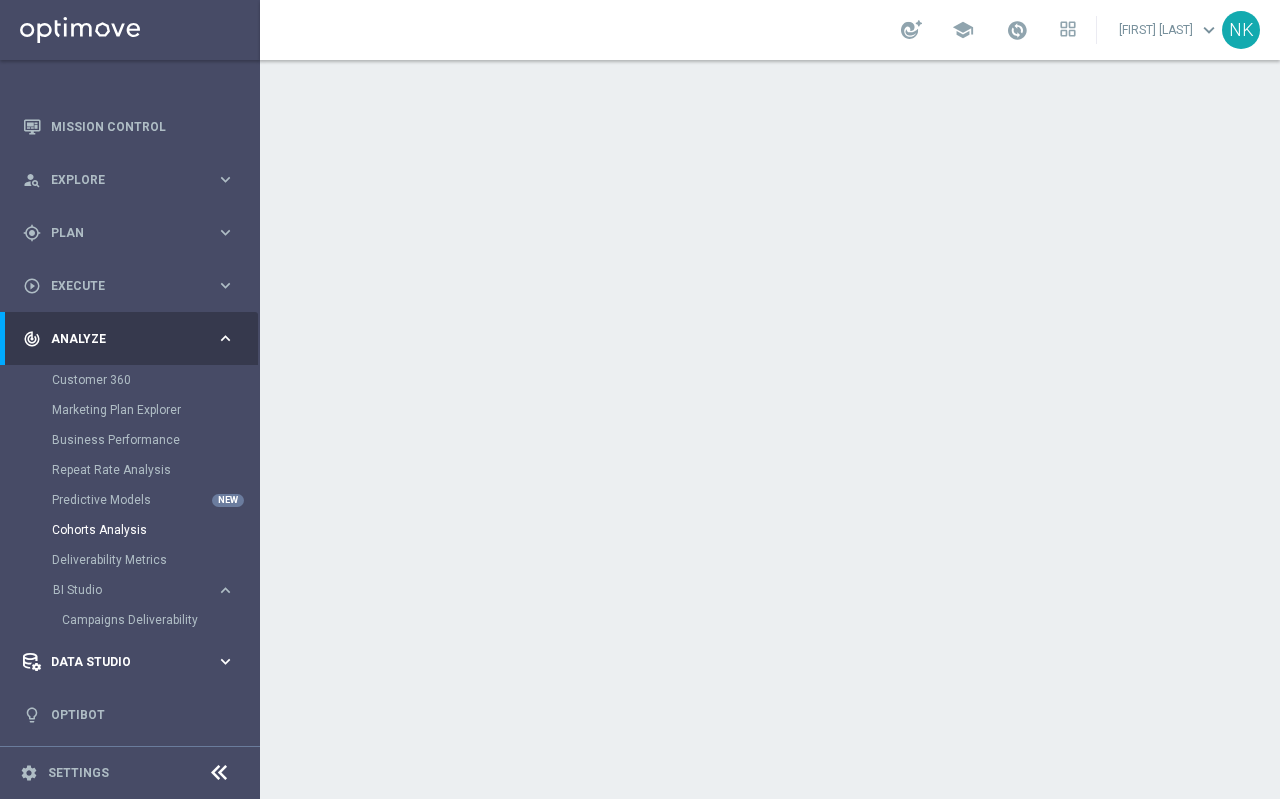 click on "Data Studio" at bounding box center (119, 662) 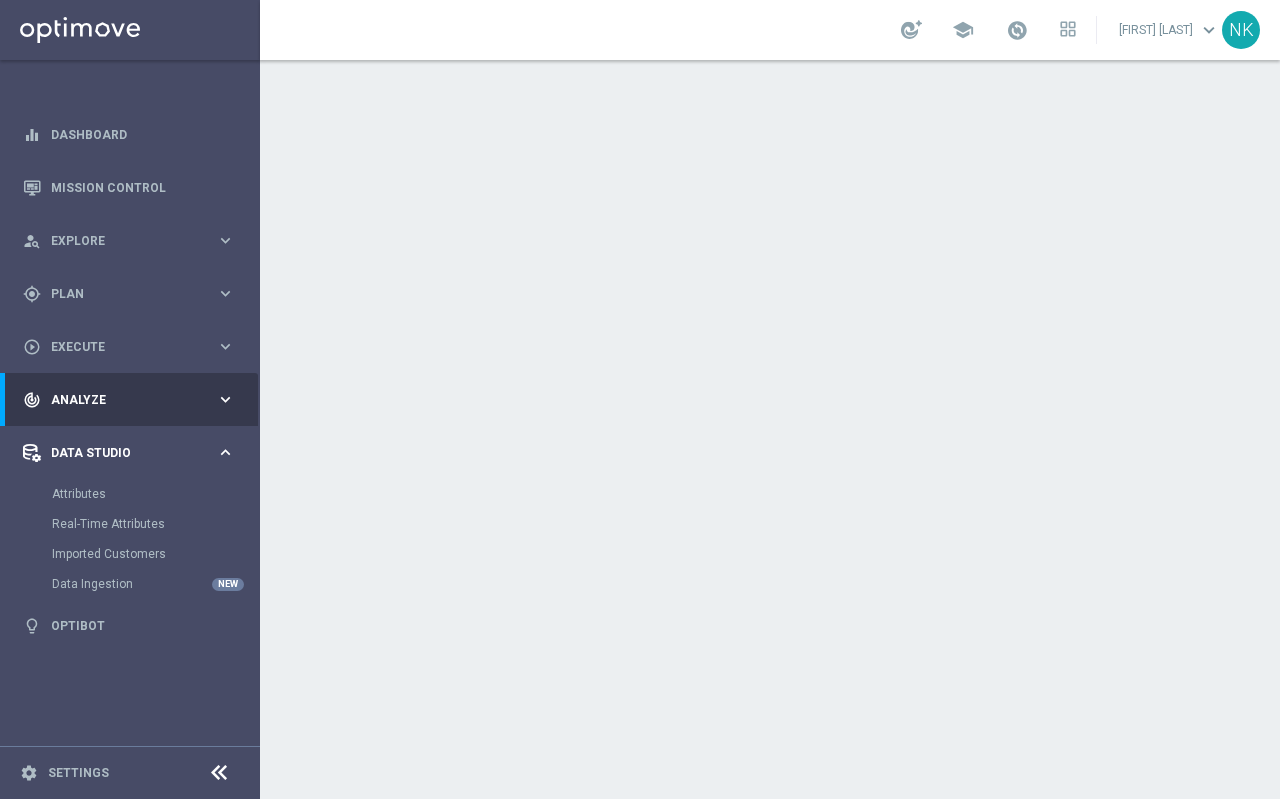 scroll, scrollTop: 0, scrollLeft: 0, axis: both 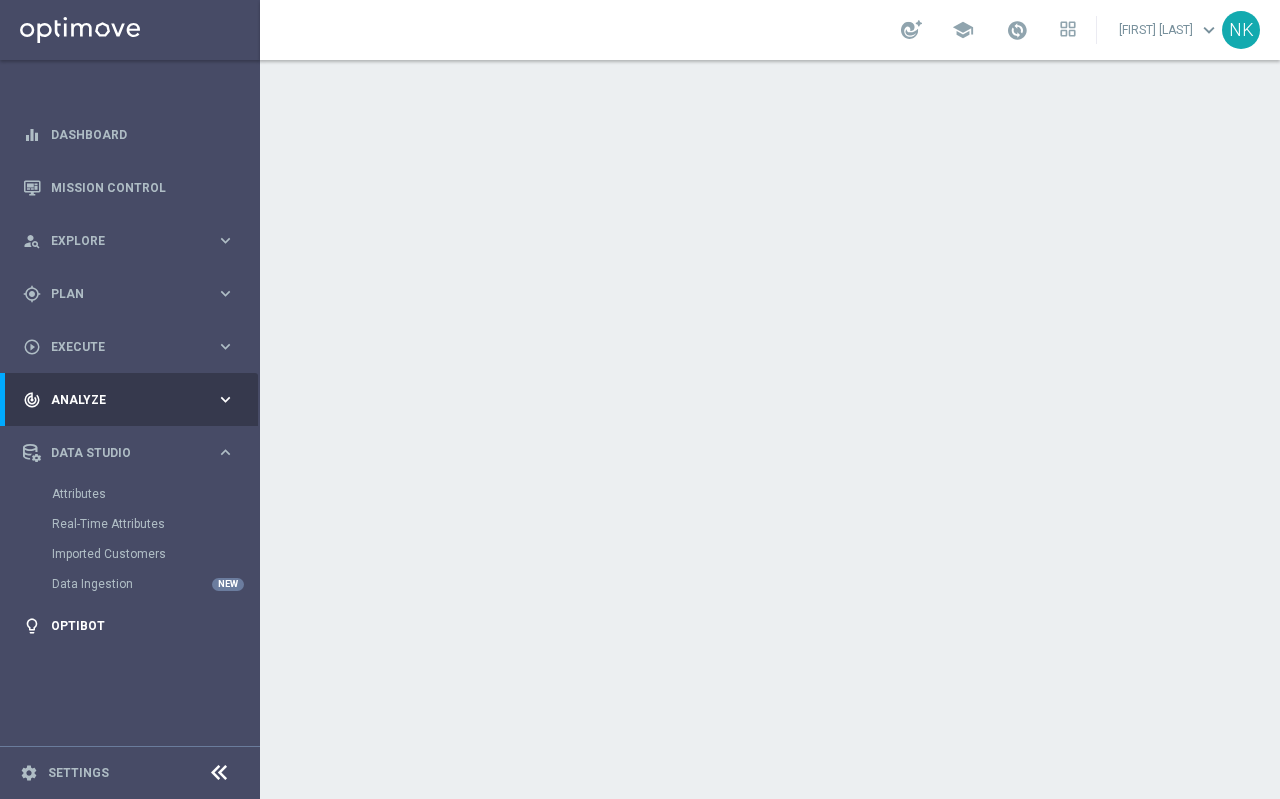 click on "lightbulb" at bounding box center [32, 626] 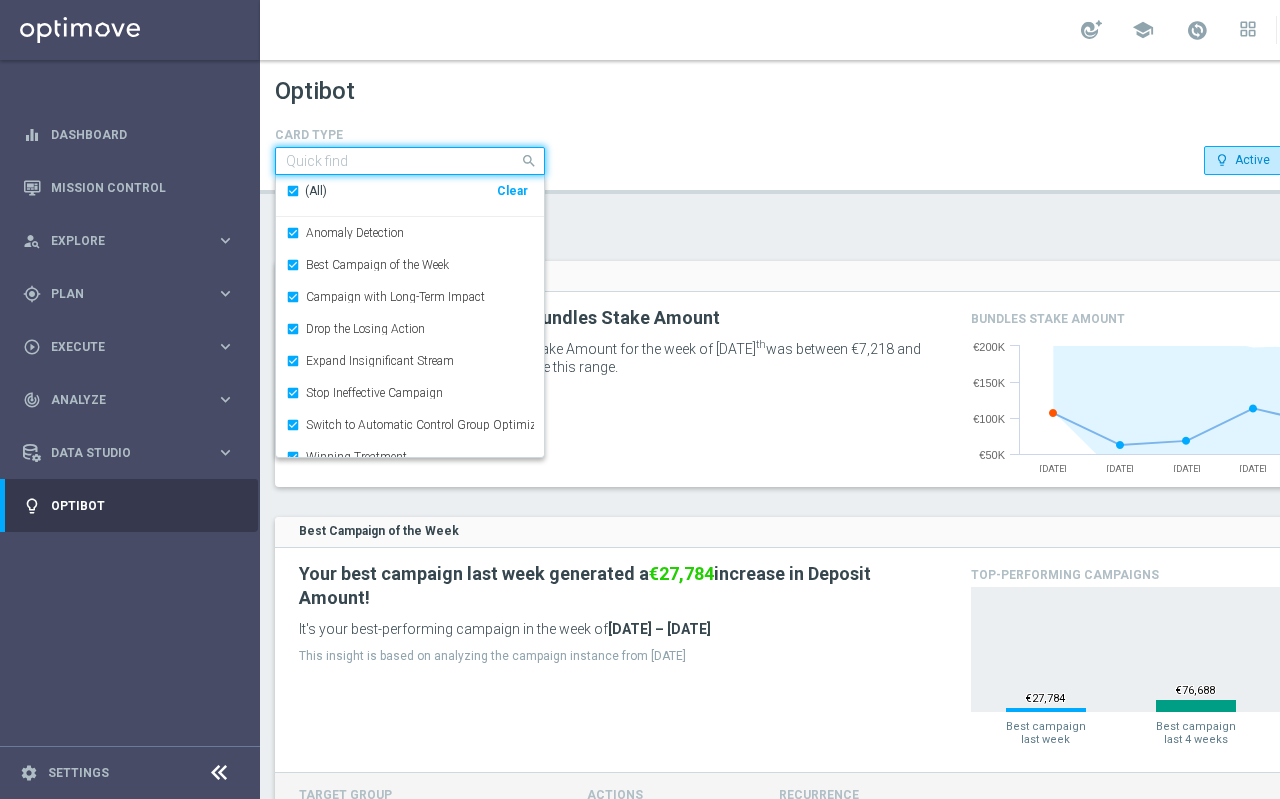 click 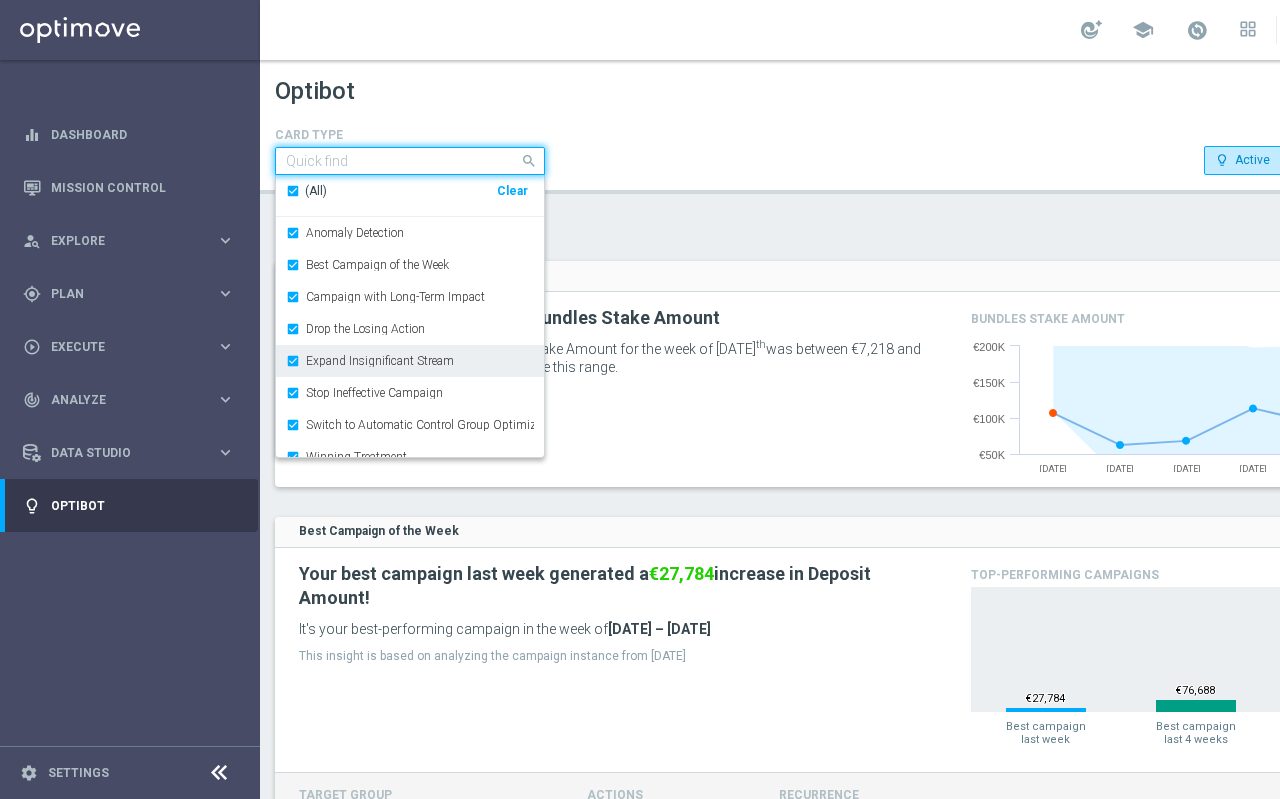 scroll, scrollTop: 16, scrollLeft: 0, axis: vertical 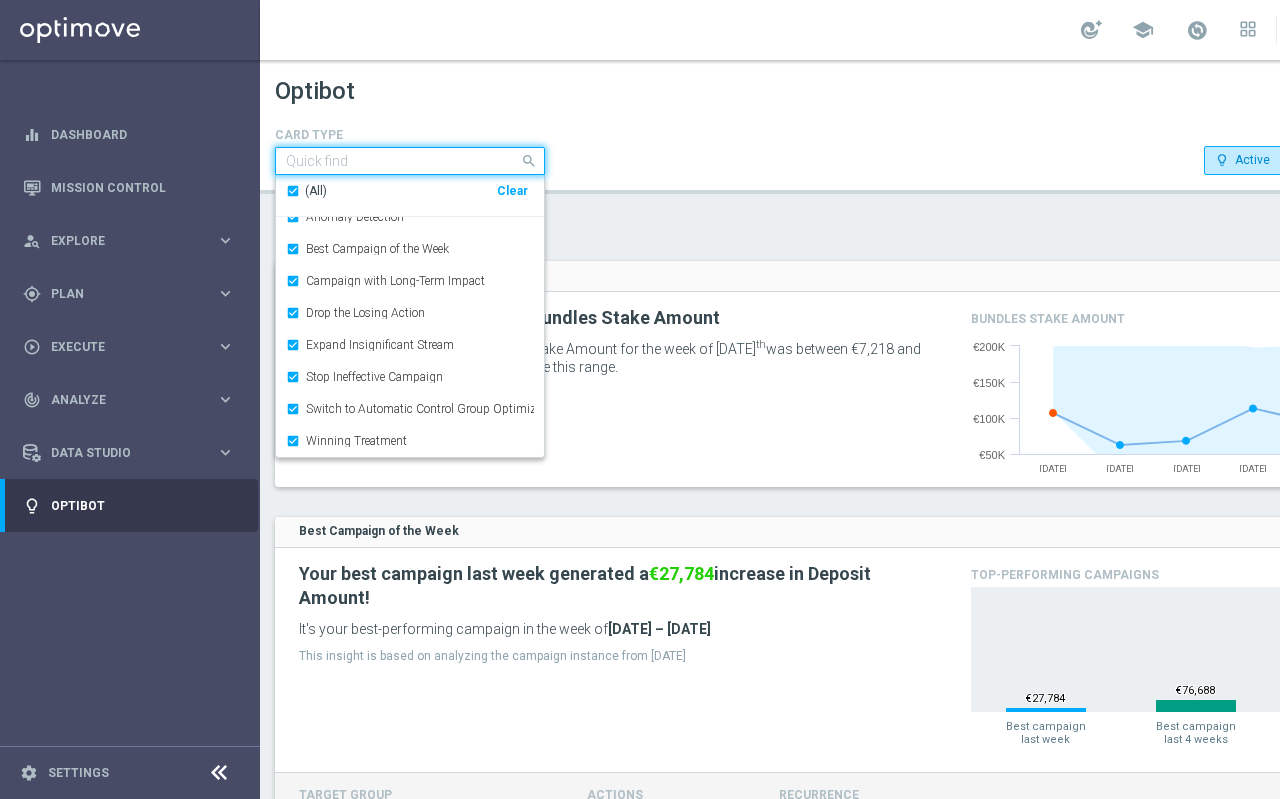 click on "8 Insights" 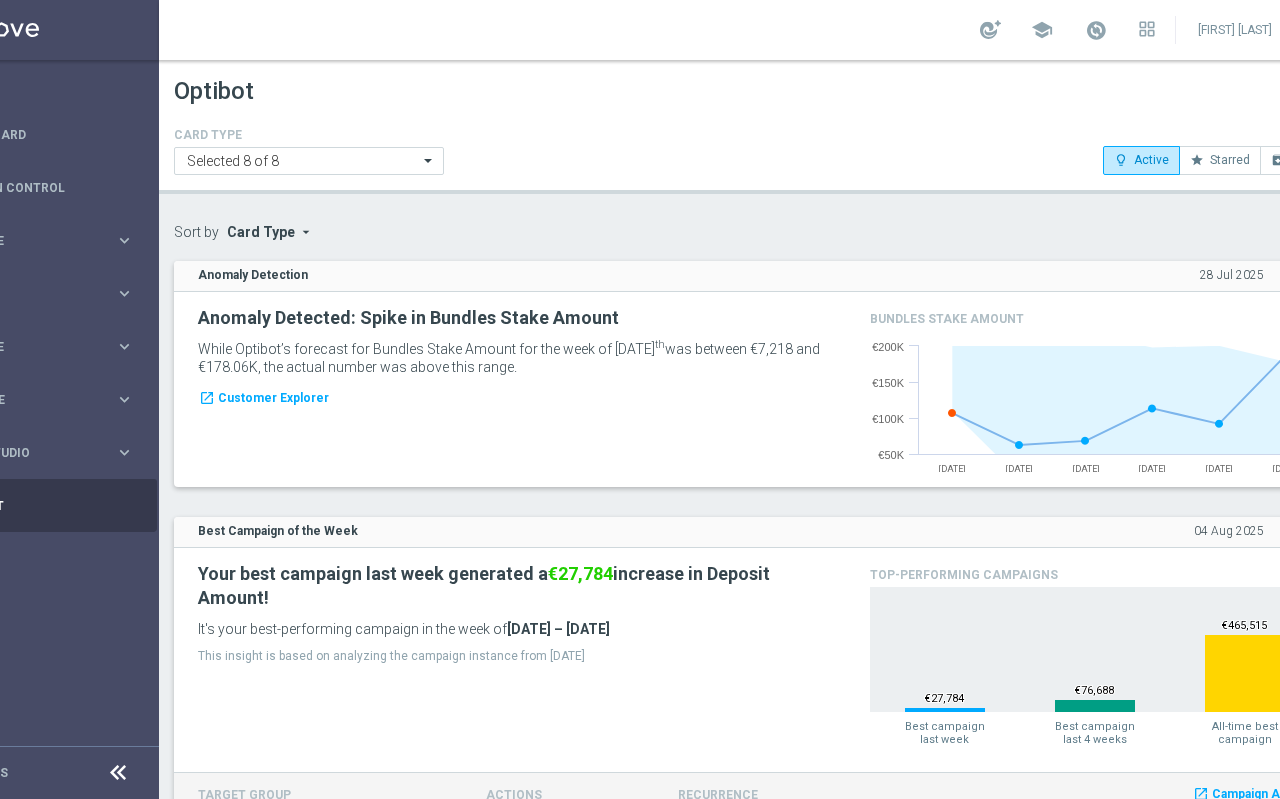 scroll, scrollTop: 0, scrollLeft: 180, axis: horizontal 